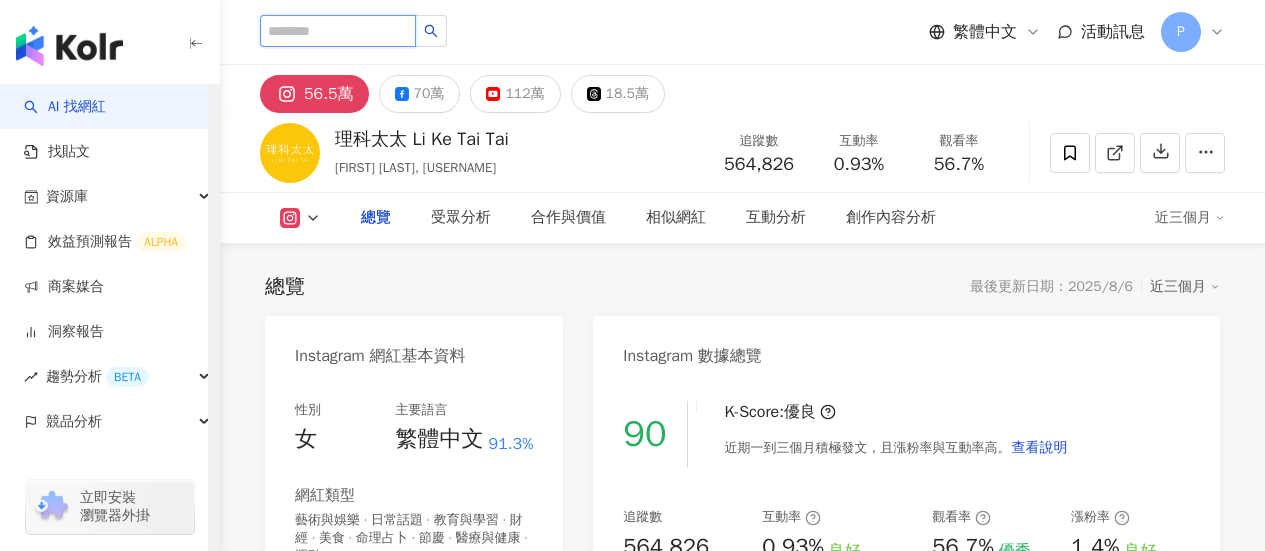 click at bounding box center [338, 31] 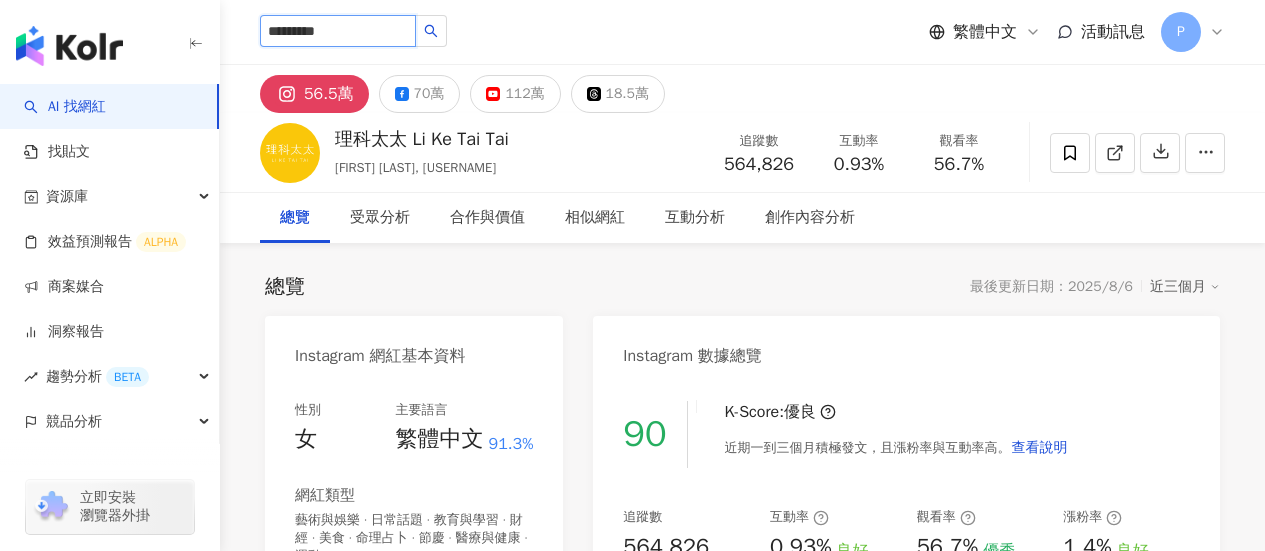 scroll, scrollTop: 0, scrollLeft: 0, axis: both 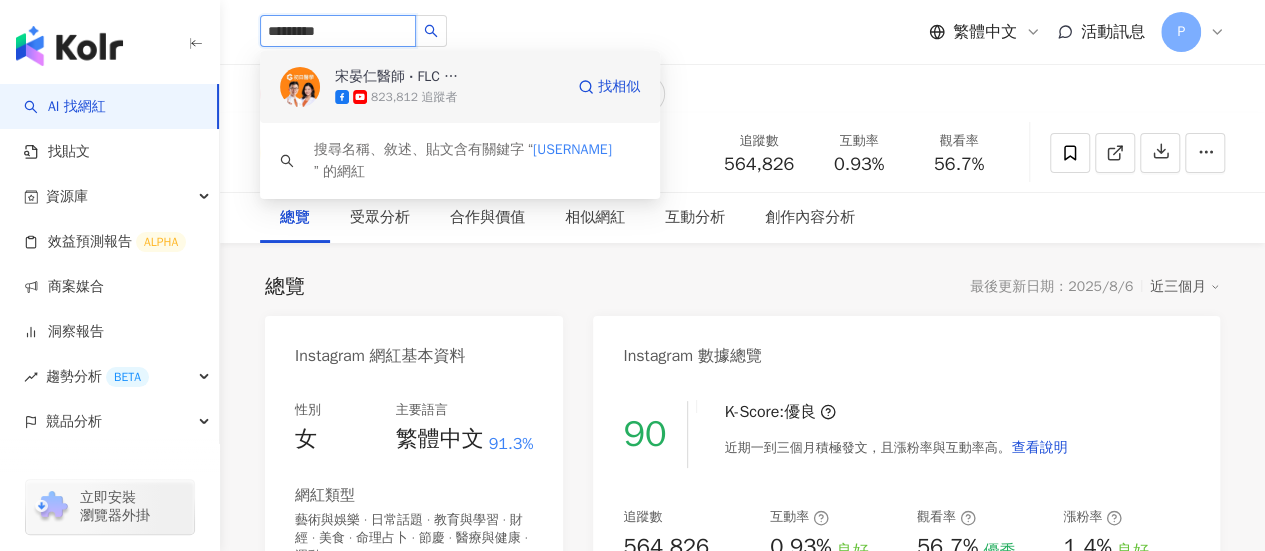click on "823,812   追蹤者" at bounding box center [414, 97] 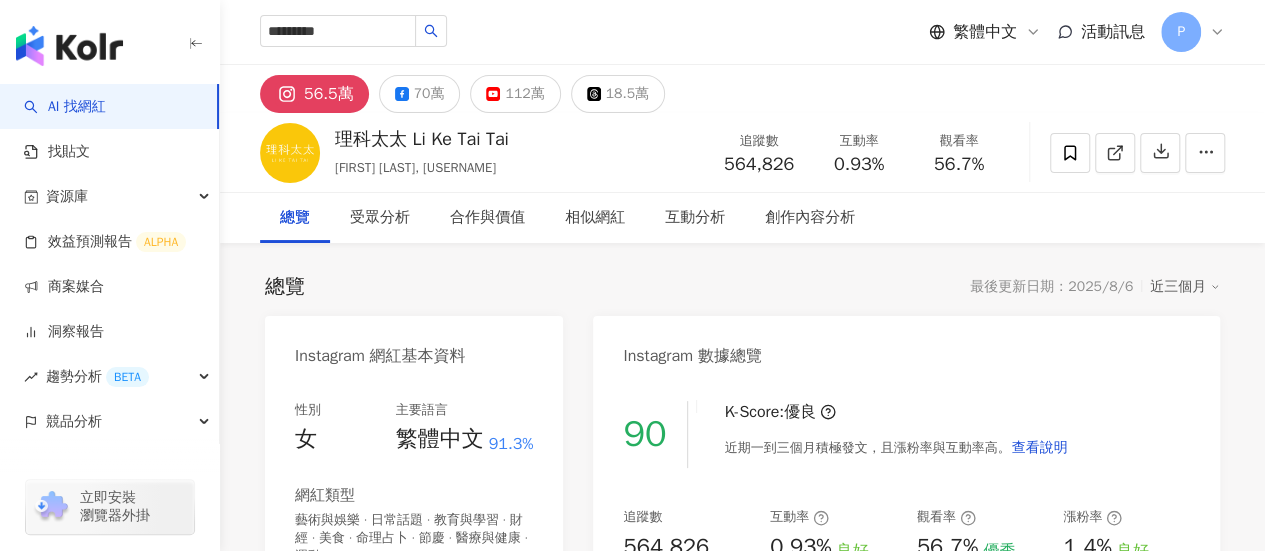 type 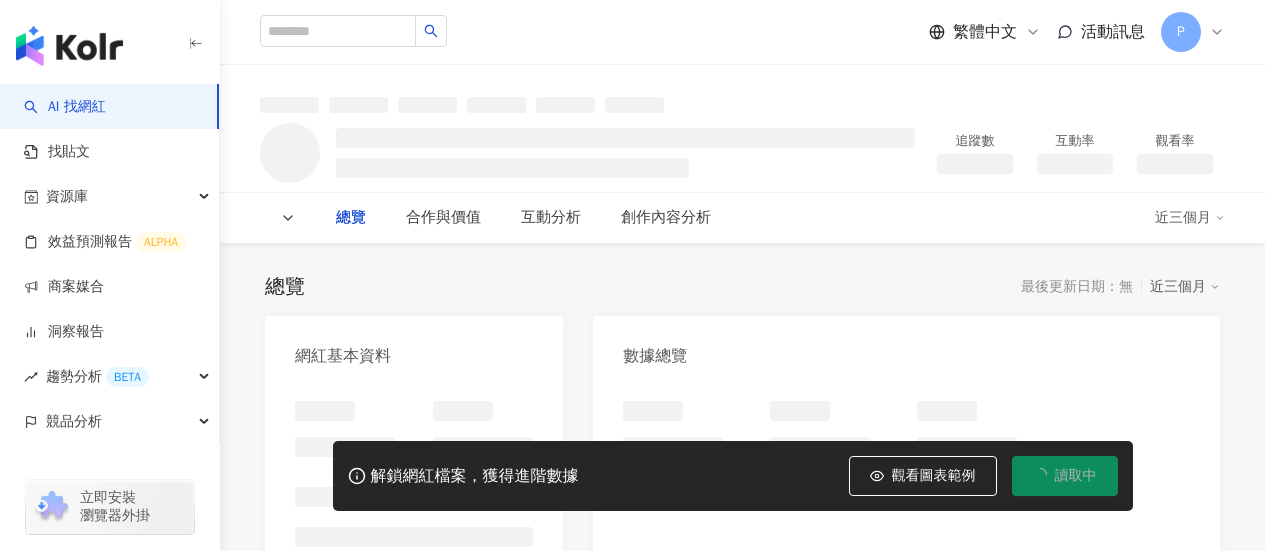 scroll, scrollTop: 0, scrollLeft: 0, axis: both 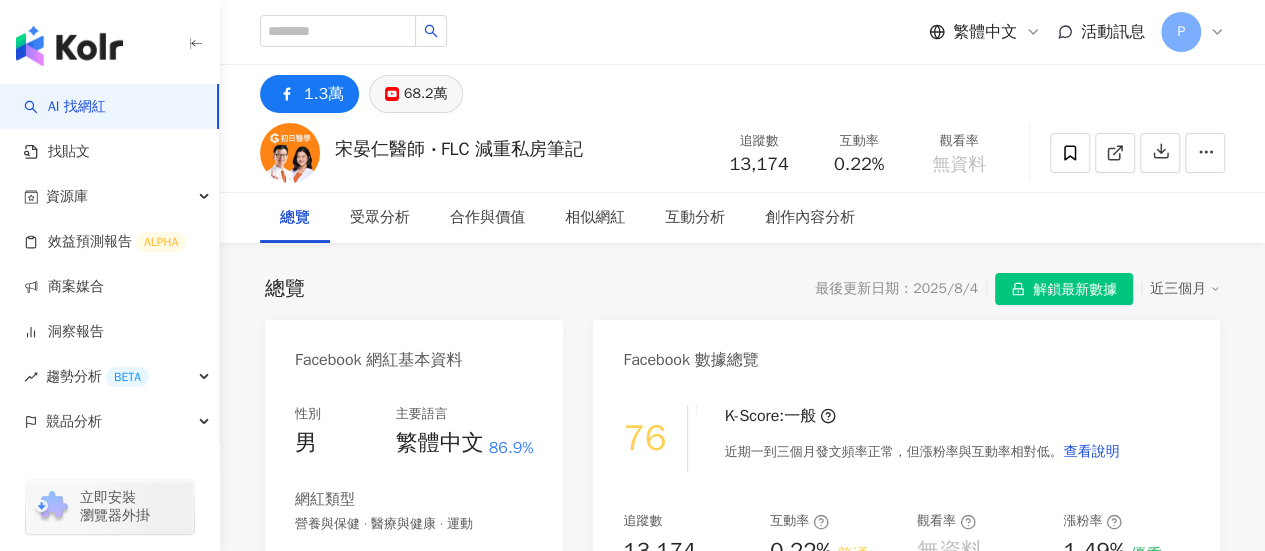 click on "68.2萬" at bounding box center (425, 94) 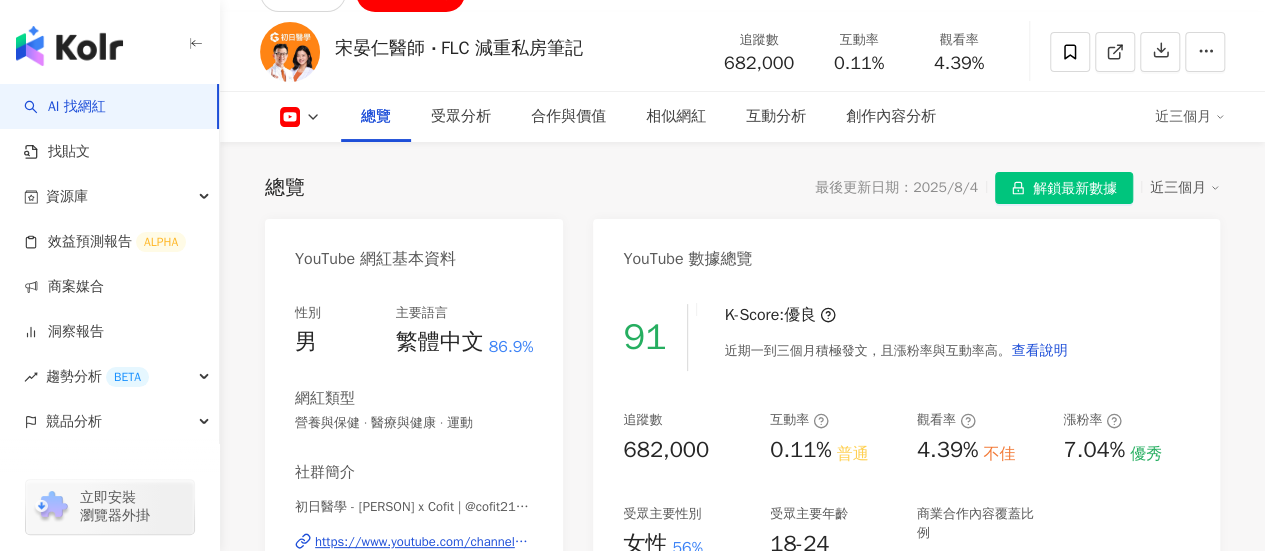 scroll, scrollTop: 300, scrollLeft: 0, axis: vertical 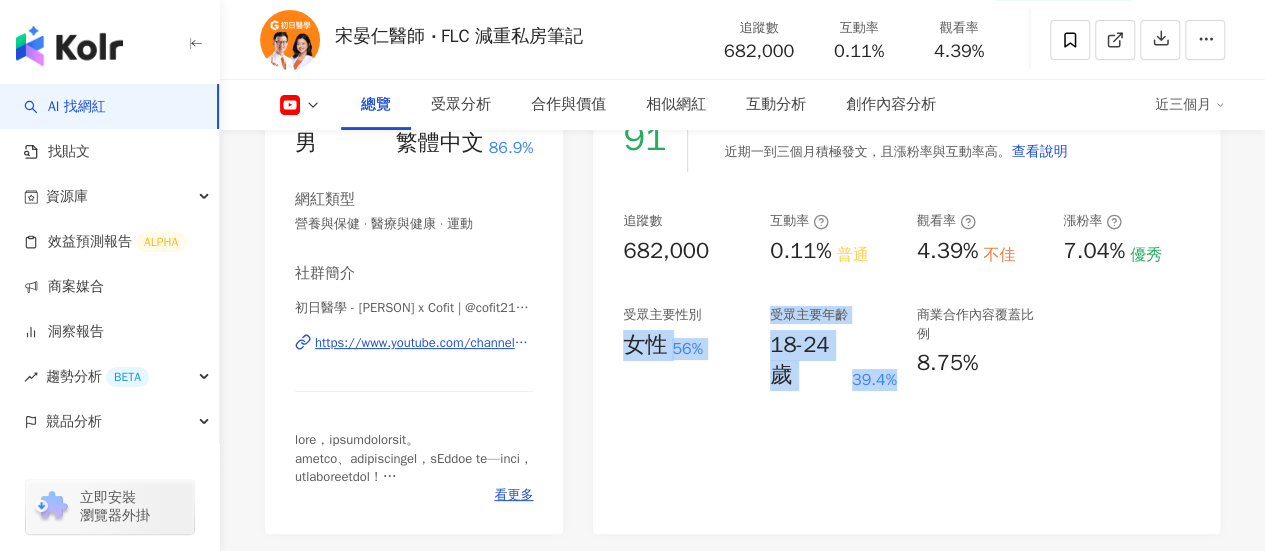 drag, startPoint x: 621, startPoint y: 348, endPoint x: 897, endPoint y: 389, distance: 279.0287 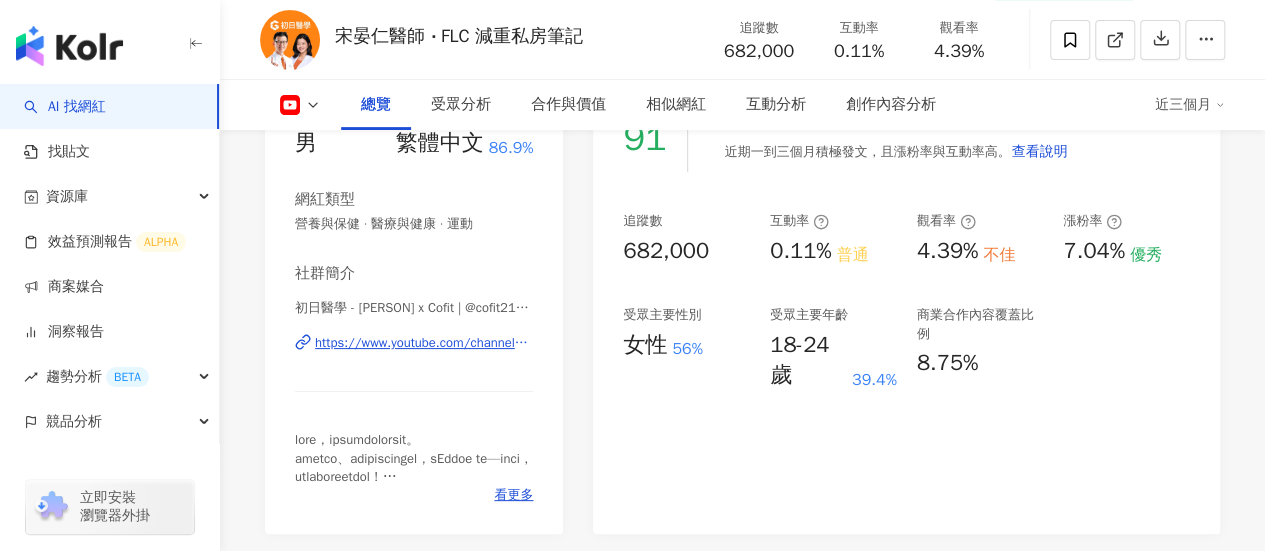 click on "91 K-Score :   優良 近期一到三個月積極發文，且漲粉率與互動率高。 查看說明 追蹤數   682,000 互動率   0.11% 普通 觀看率   4.39% 不佳 漲粉率   7.04% 優秀 受眾主要性別   女性 56% 受眾主要年齡   18-24 歲 39.4% 商業合作內容覆蓋比例   8.75%" at bounding box center (906, 309) 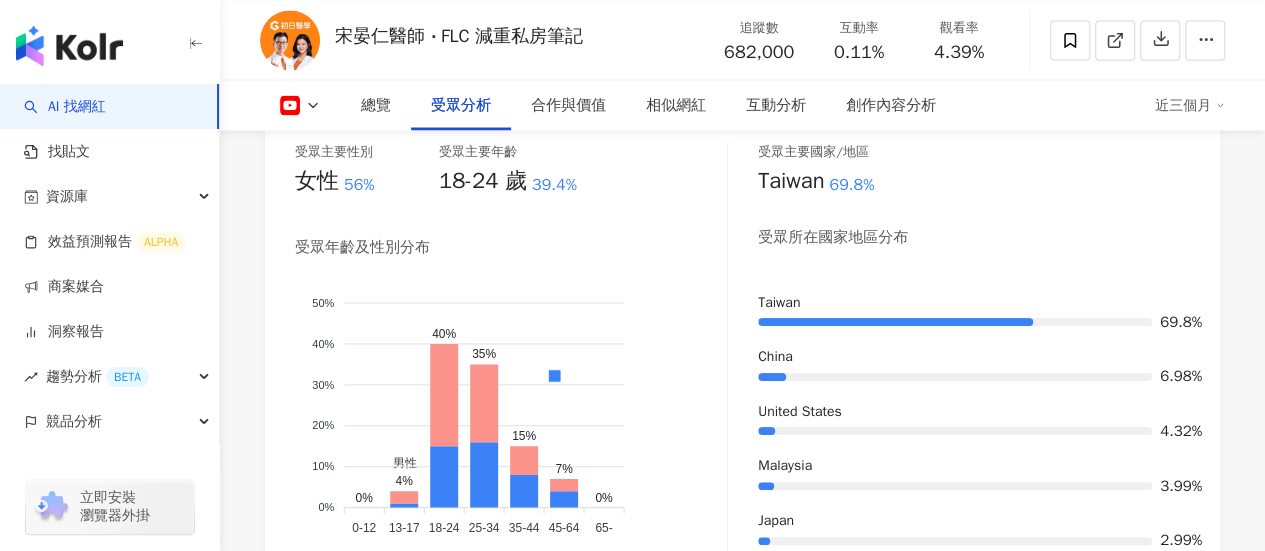 scroll, scrollTop: 1873, scrollLeft: 0, axis: vertical 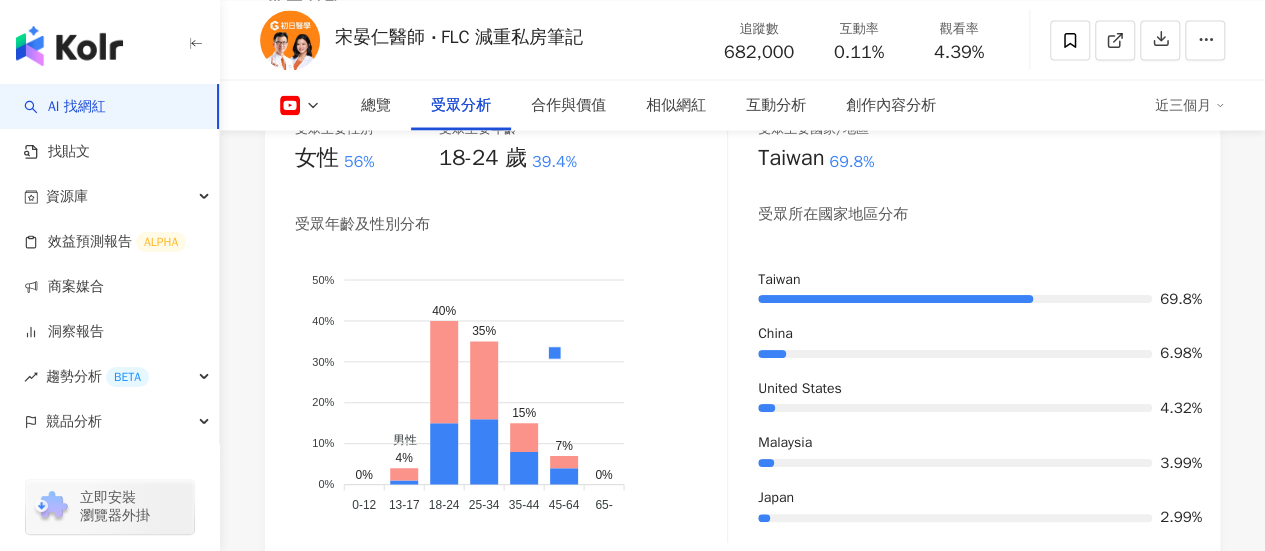click at bounding box center (955, 408) 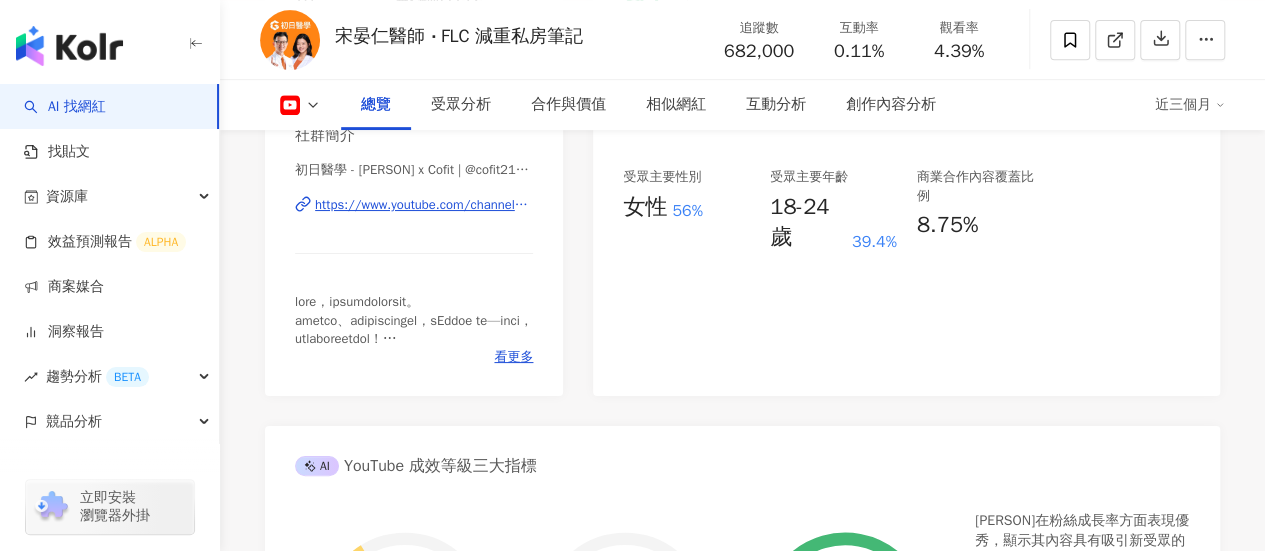 scroll, scrollTop: 686, scrollLeft: 0, axis: vertical 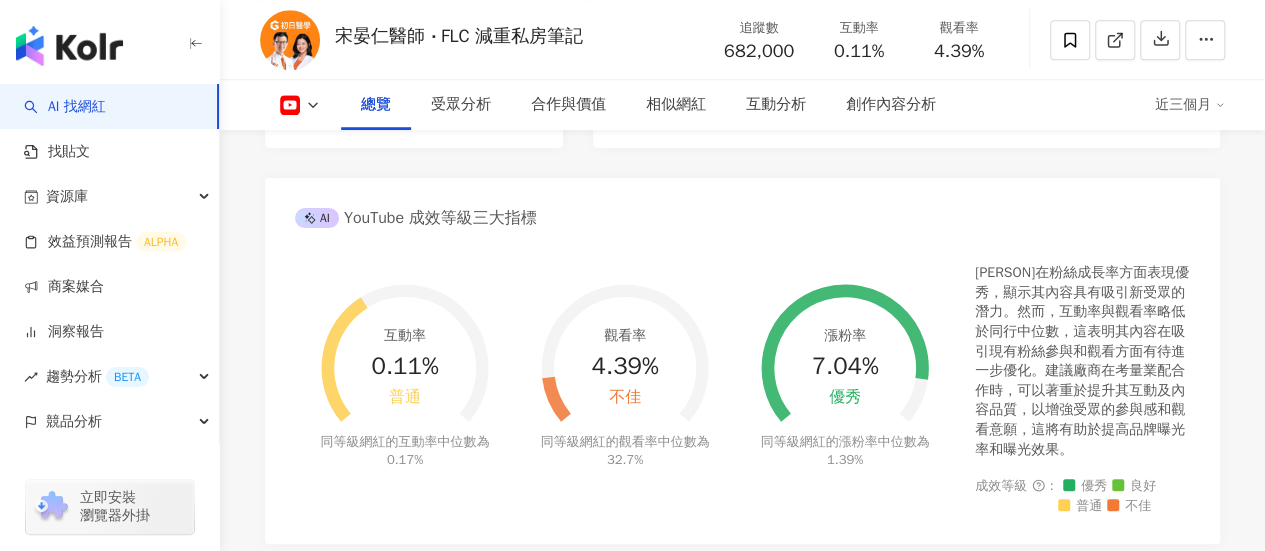 drag, startPoint x: 1021, startPoint y: 389, endPoint x: 1224, endPoint y: 440, distance: 209.30838 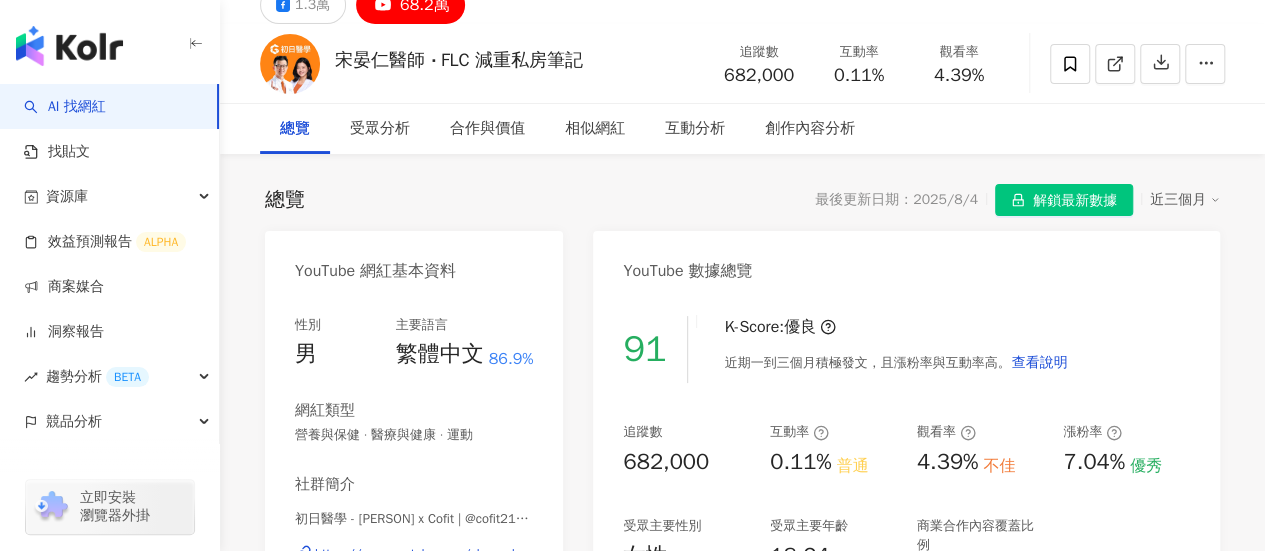 scroll, scrollTop: 0, scrollLeft: 0, axis: both 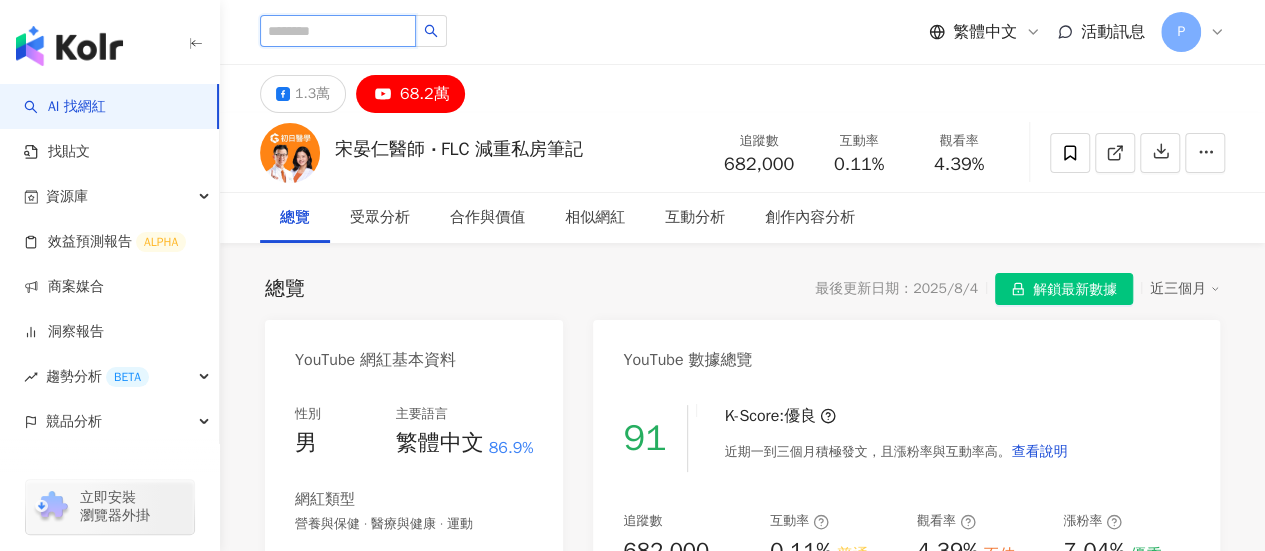 click at bounding box center (338, 31) 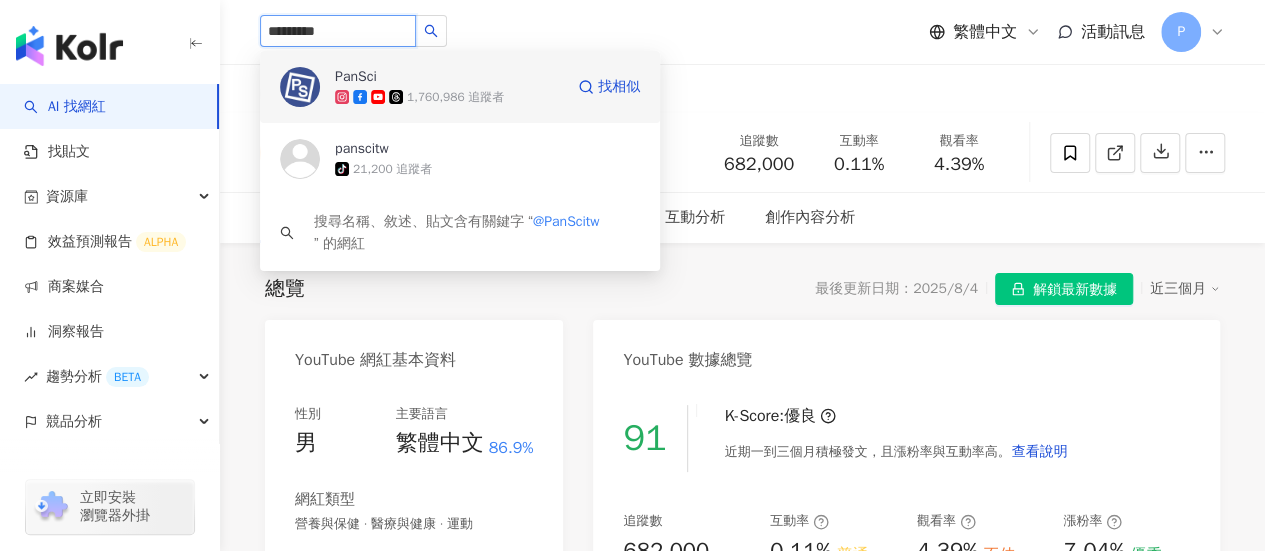click on "1,760,986   追蹤者" at bounding box center (449, 97) 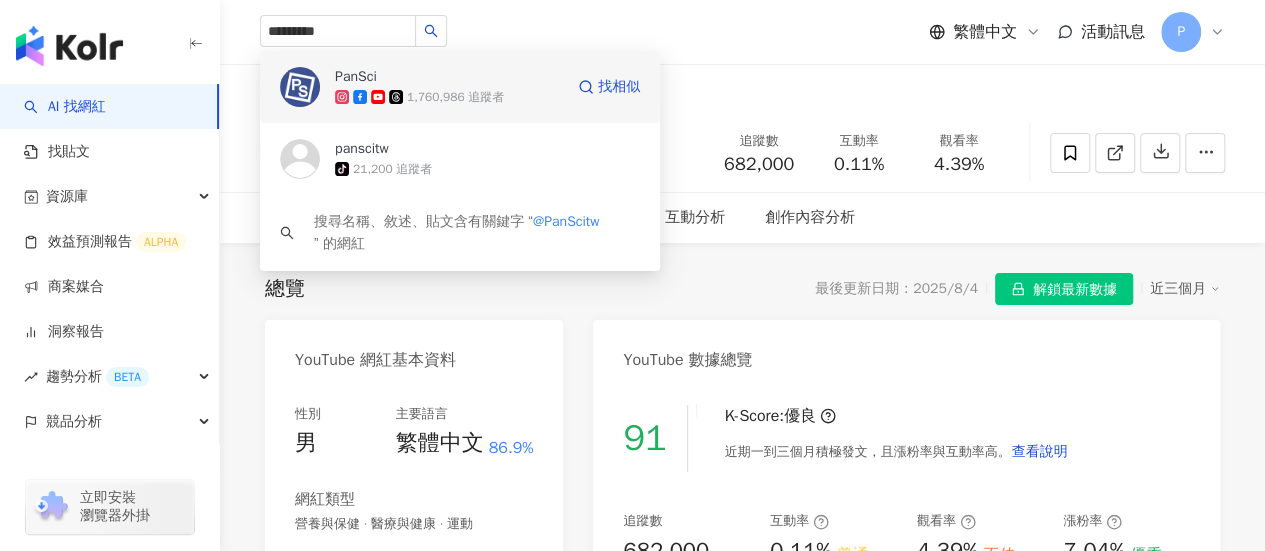 type 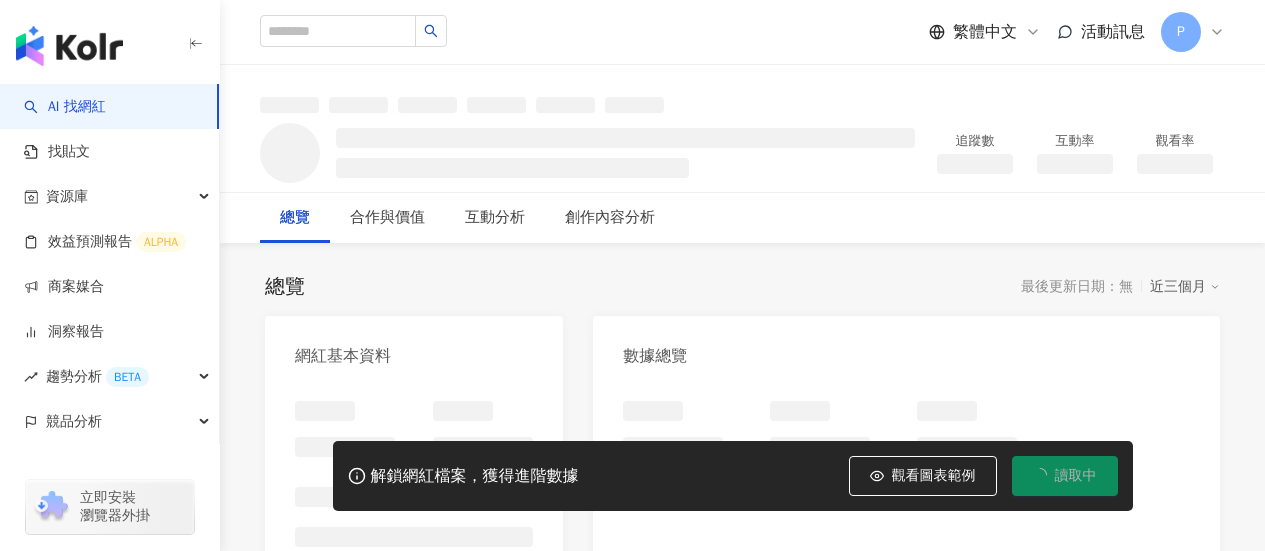 scroll, scrollTop: 0, scrollLeft: 0, axis: both 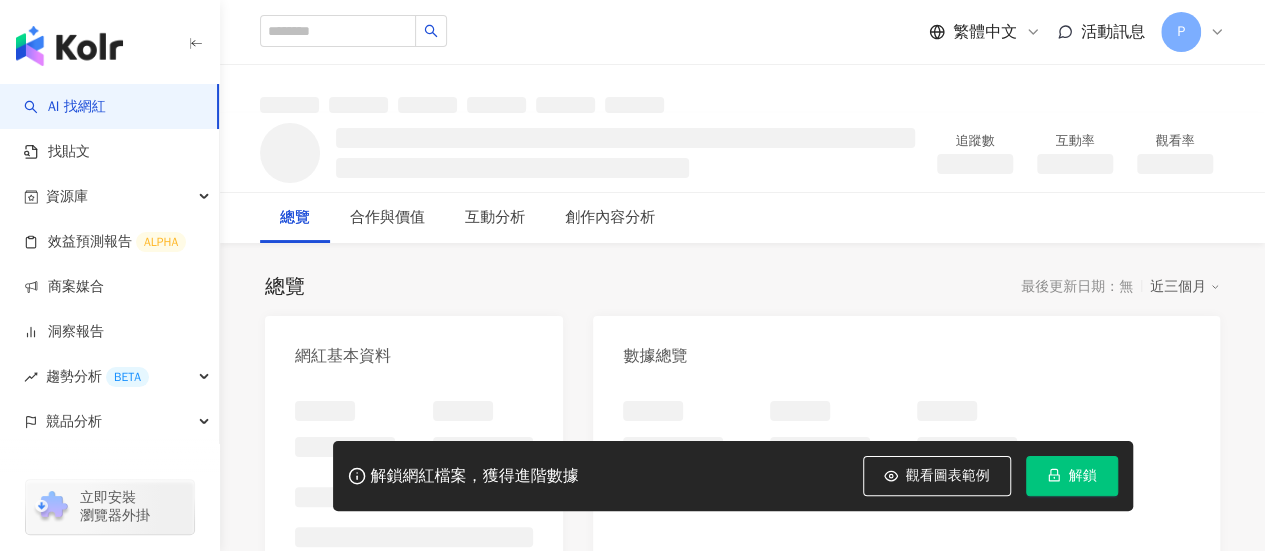 click on "解鎖" at bounding box center [1072, 476] 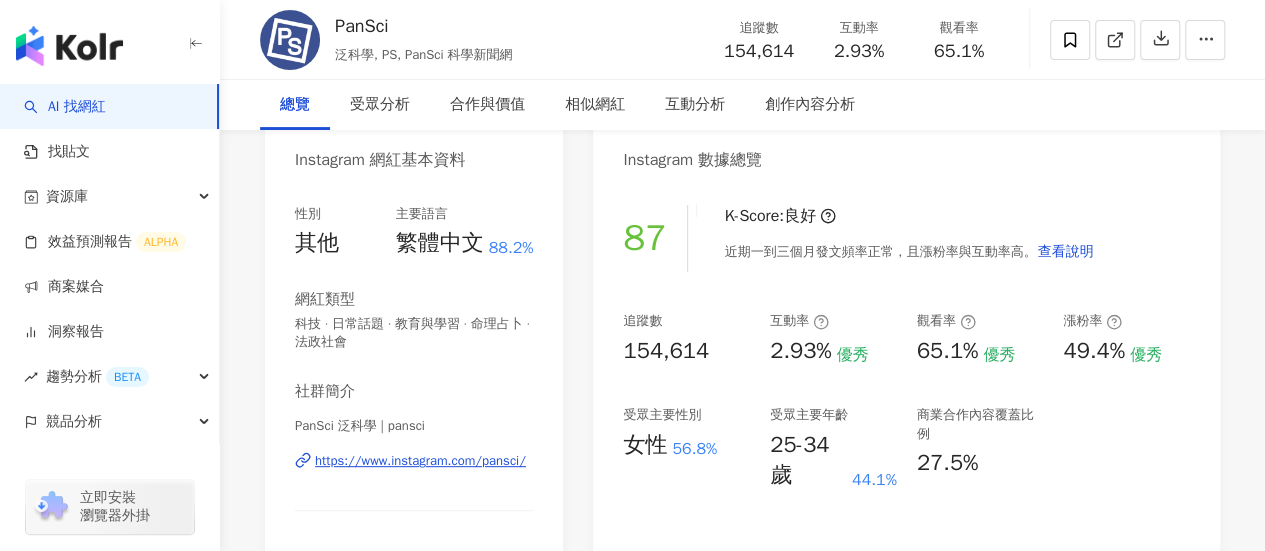 scroll, scrollTop: 0, scrollLeft: 0, axis: both 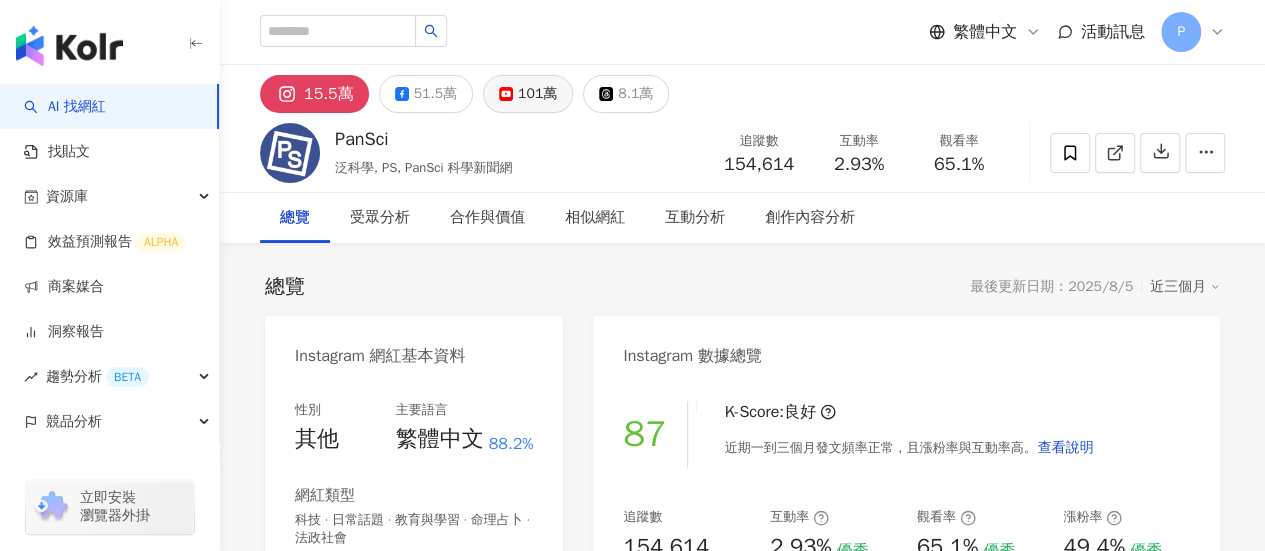 click on "101萬" at bounding box center (528, 94) 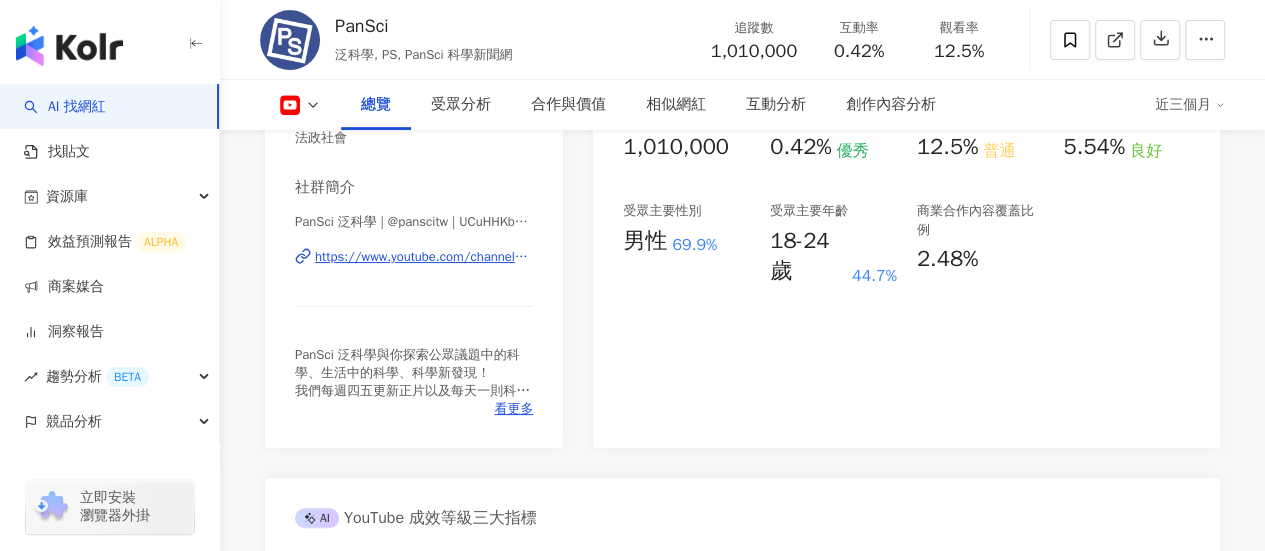 scroll, scrollTop: 0, scrollLeft: 0, axis: both 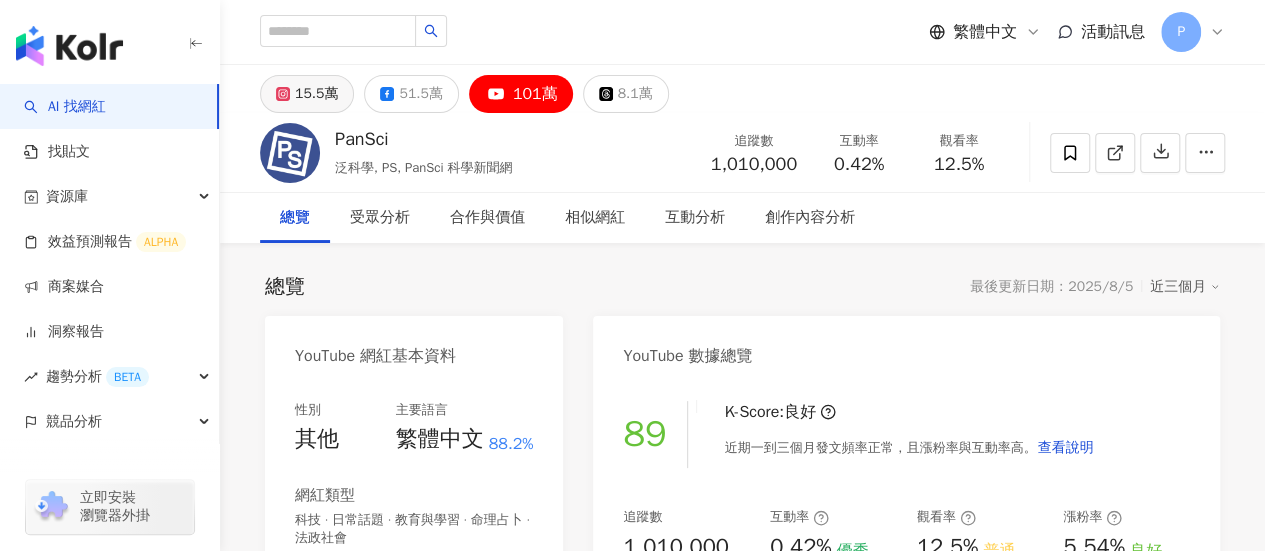 click on "15.5萬" at bounding box center (316, 94) 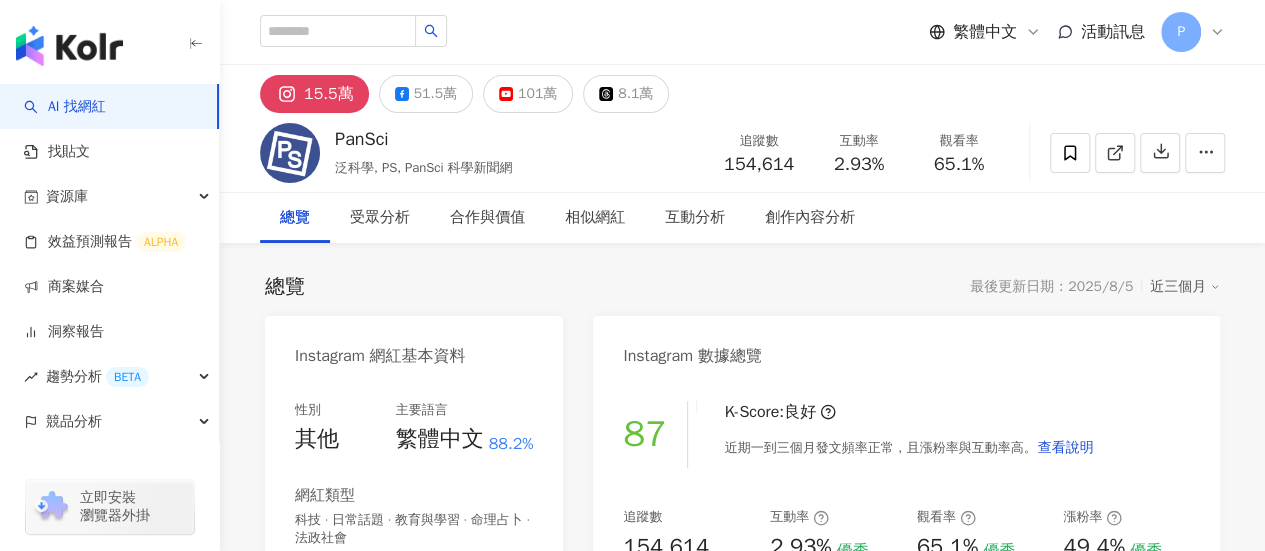 click at bounding box center [290, 153] 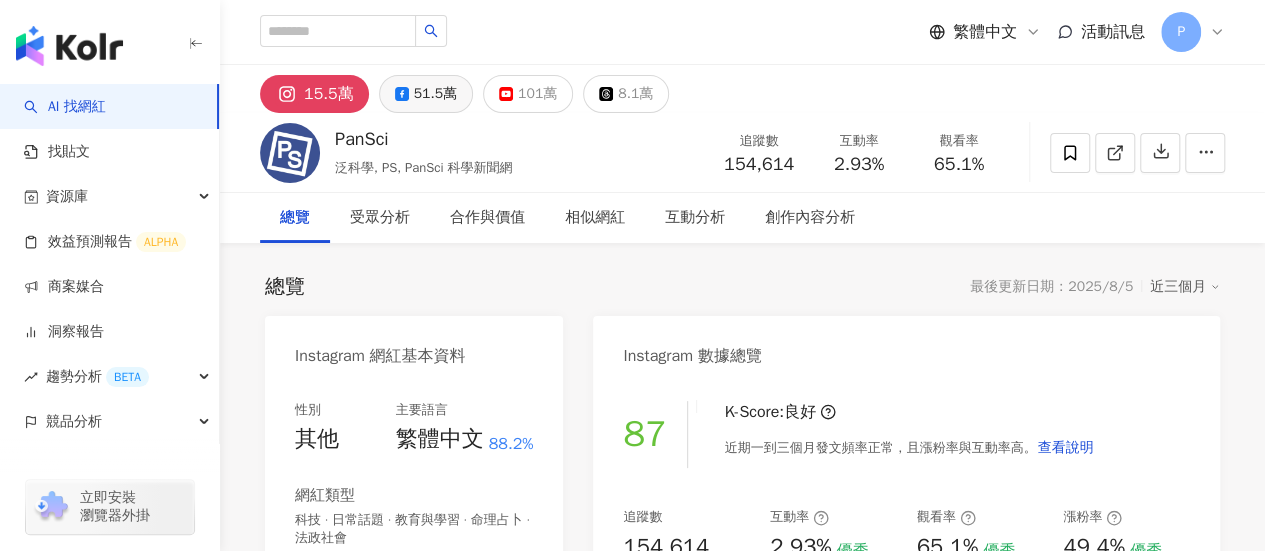 click on "51.5萬" at bounding box center (435, 94) 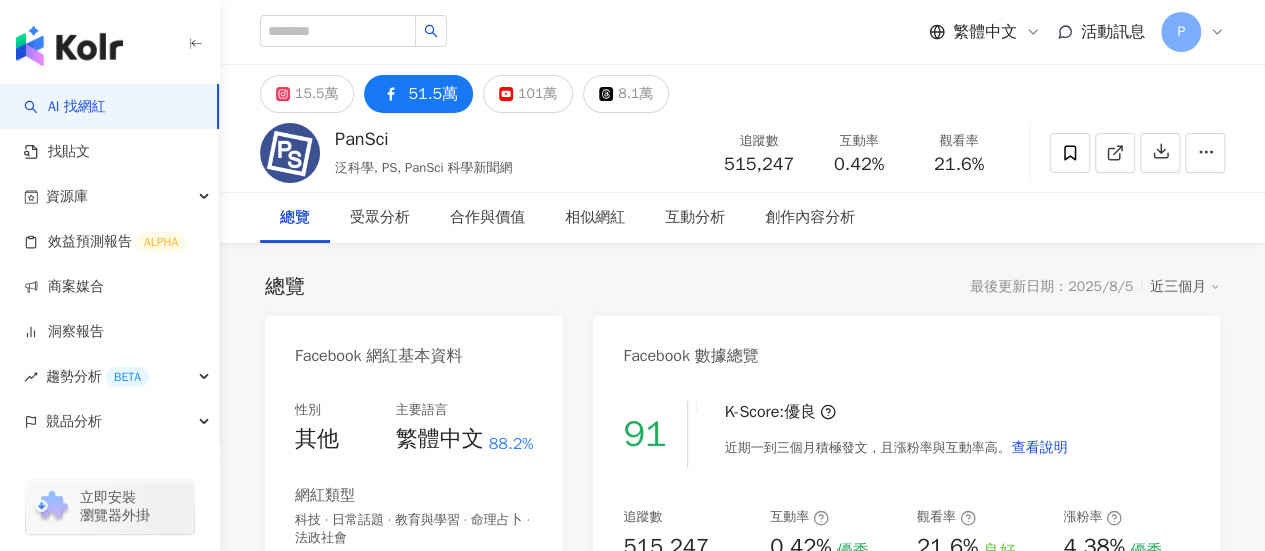 scroll, scrollTop: 300, scrollLeft: 0, axis: vertical 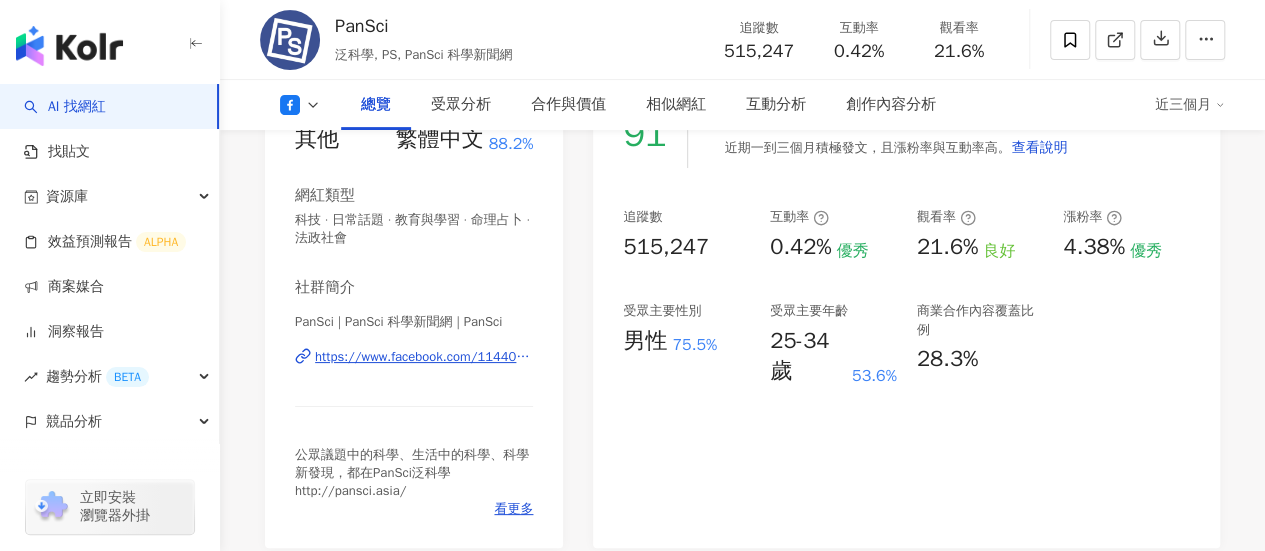 click on "https://www.facebook.com/114408138623539" at bounding box center (424, 357) 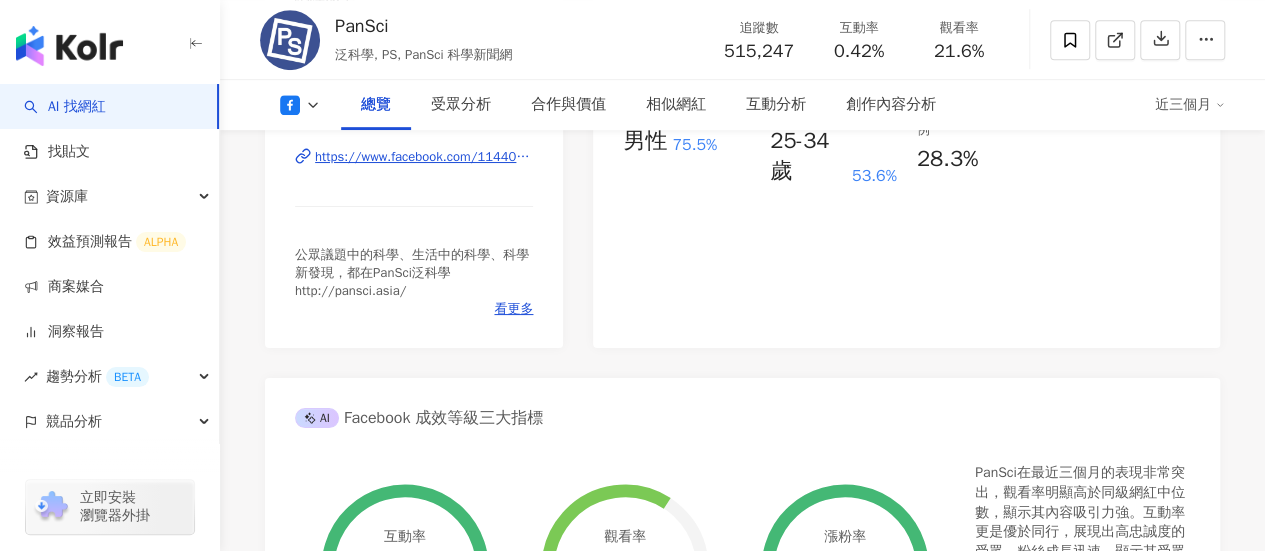 scroll, scrollTop: 0, scrollLeft: 0, axis: both 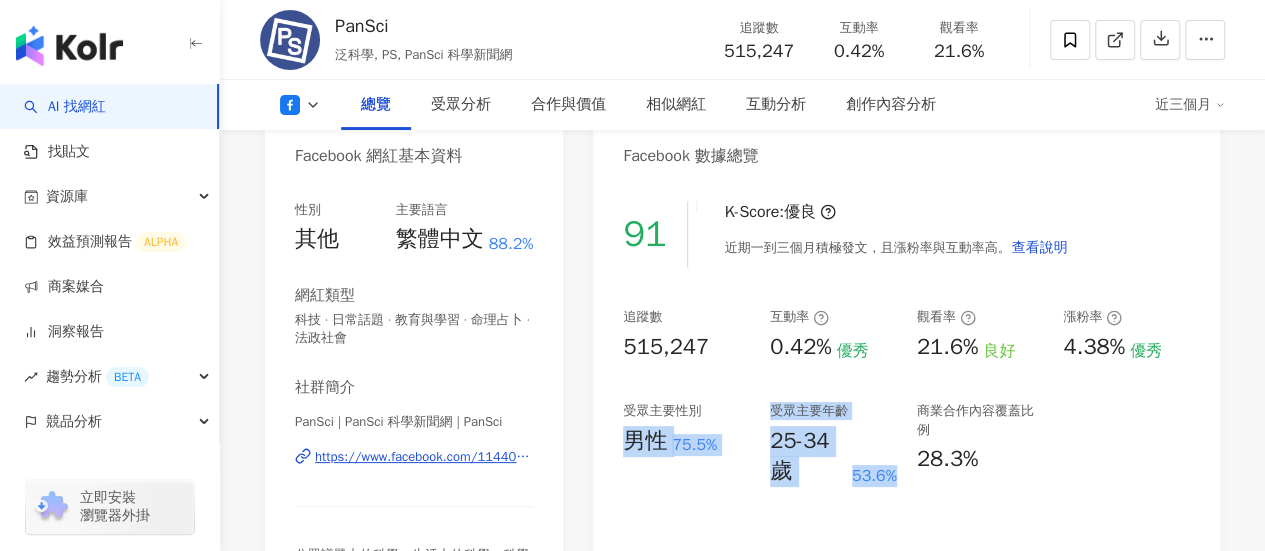 drag, startPoint x: 625, startPoint y: 449, endPoint x: 896, endPoint y: 479, distance: 272.65546 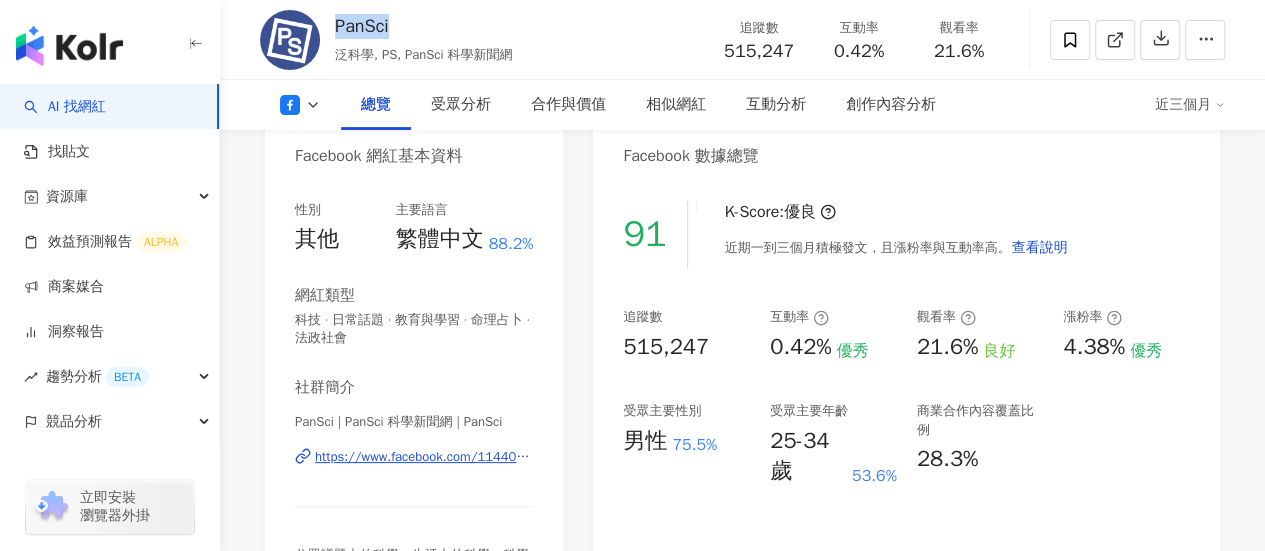 drag, startPoint x: 400, startPoint y: 30, endPoint x: 338, endPoint y: 35, distance: 62.201286 